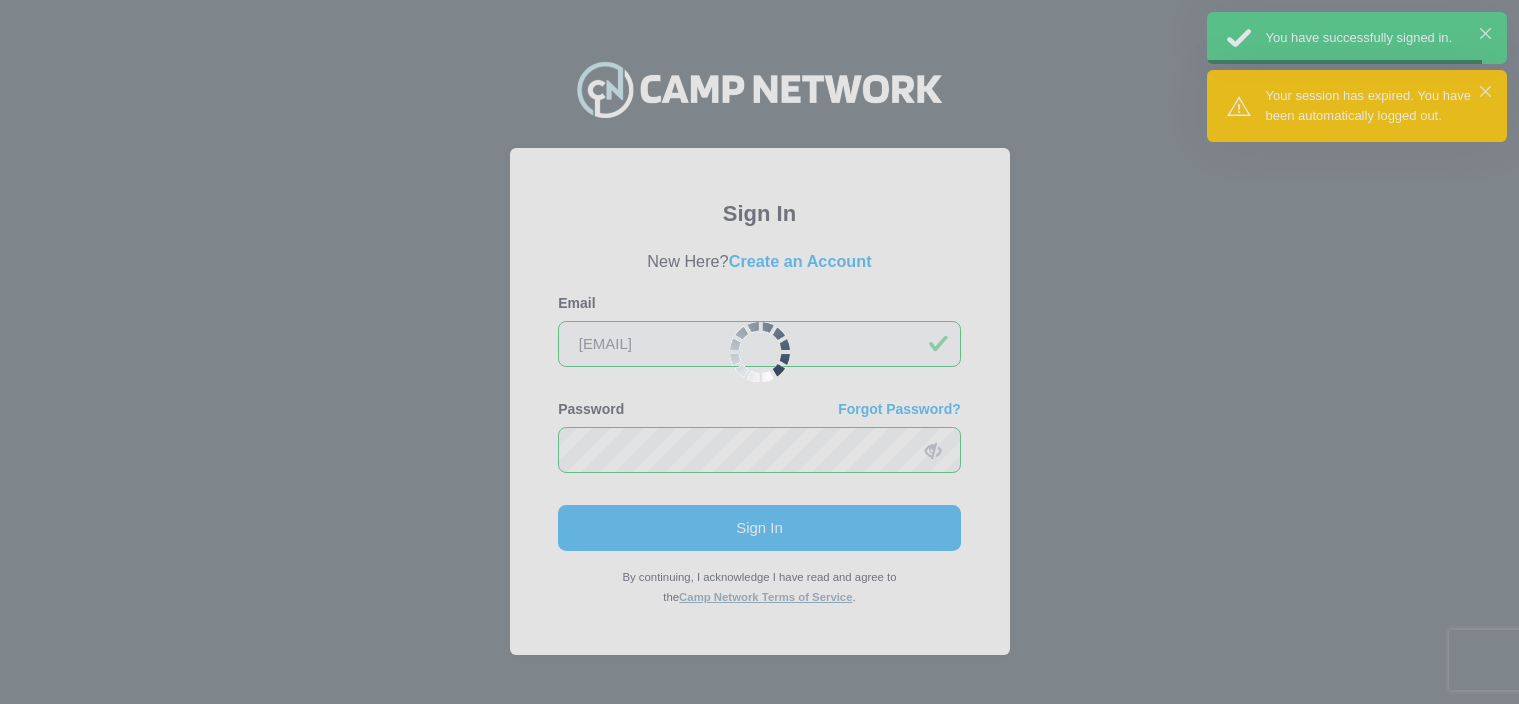 scroll, scrollTop: 0, scrollLeft: 0, axis: both 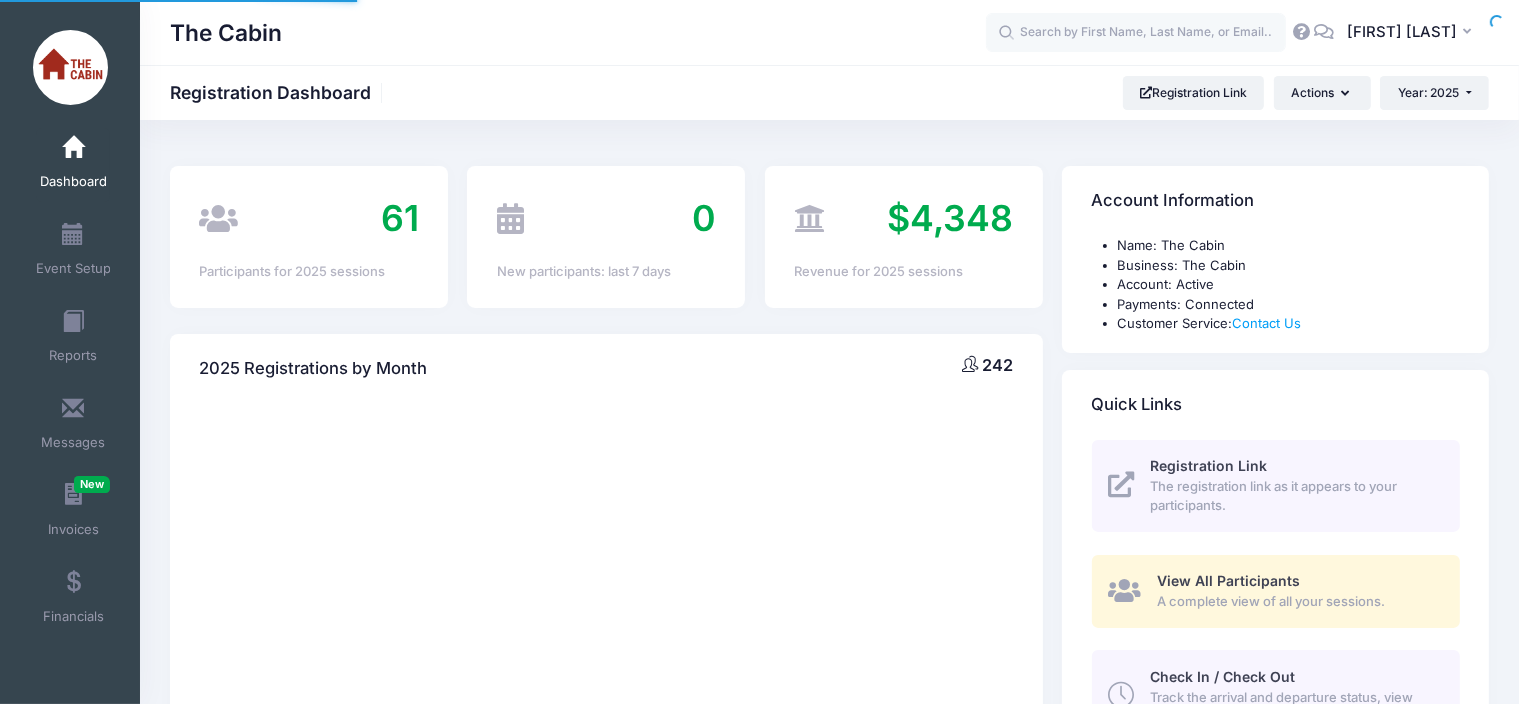 select 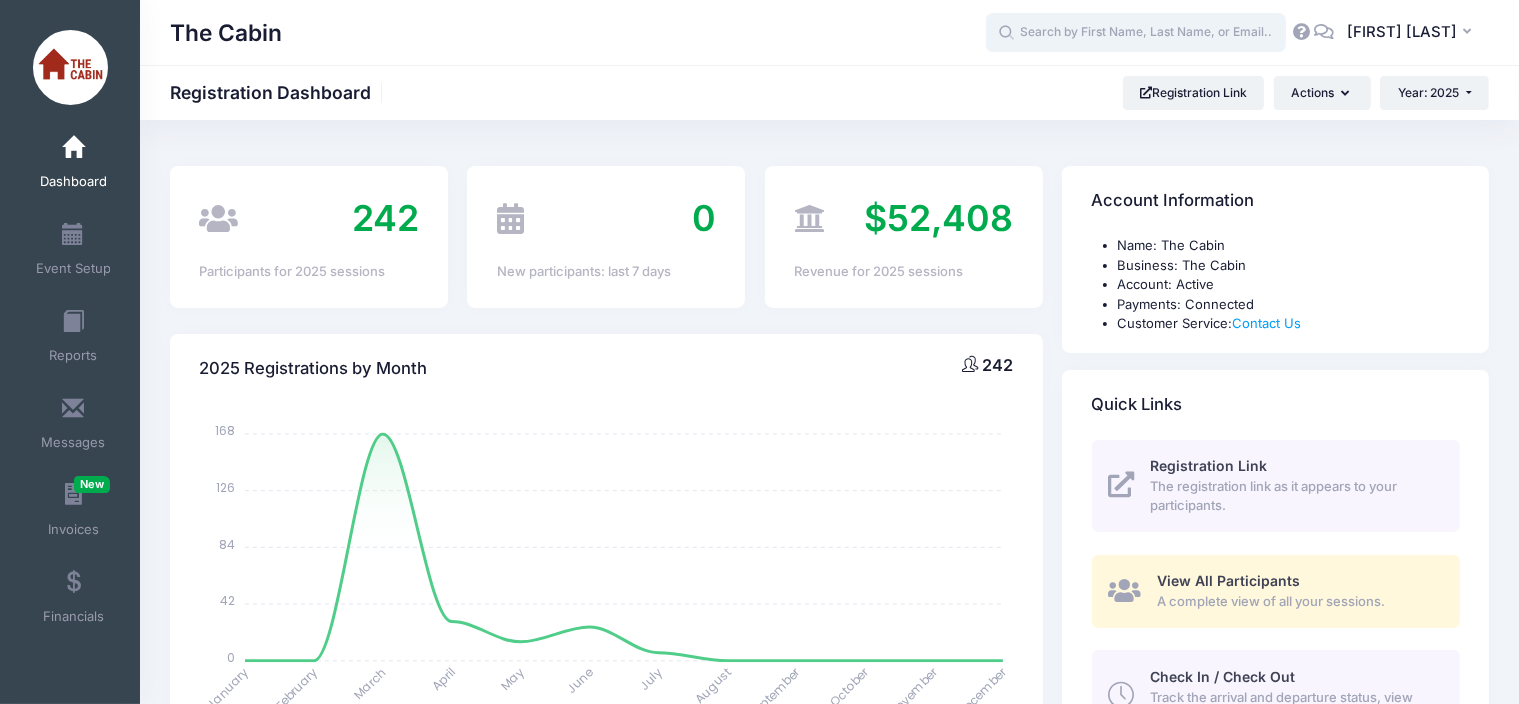 click at bounding box center [1136, 33] 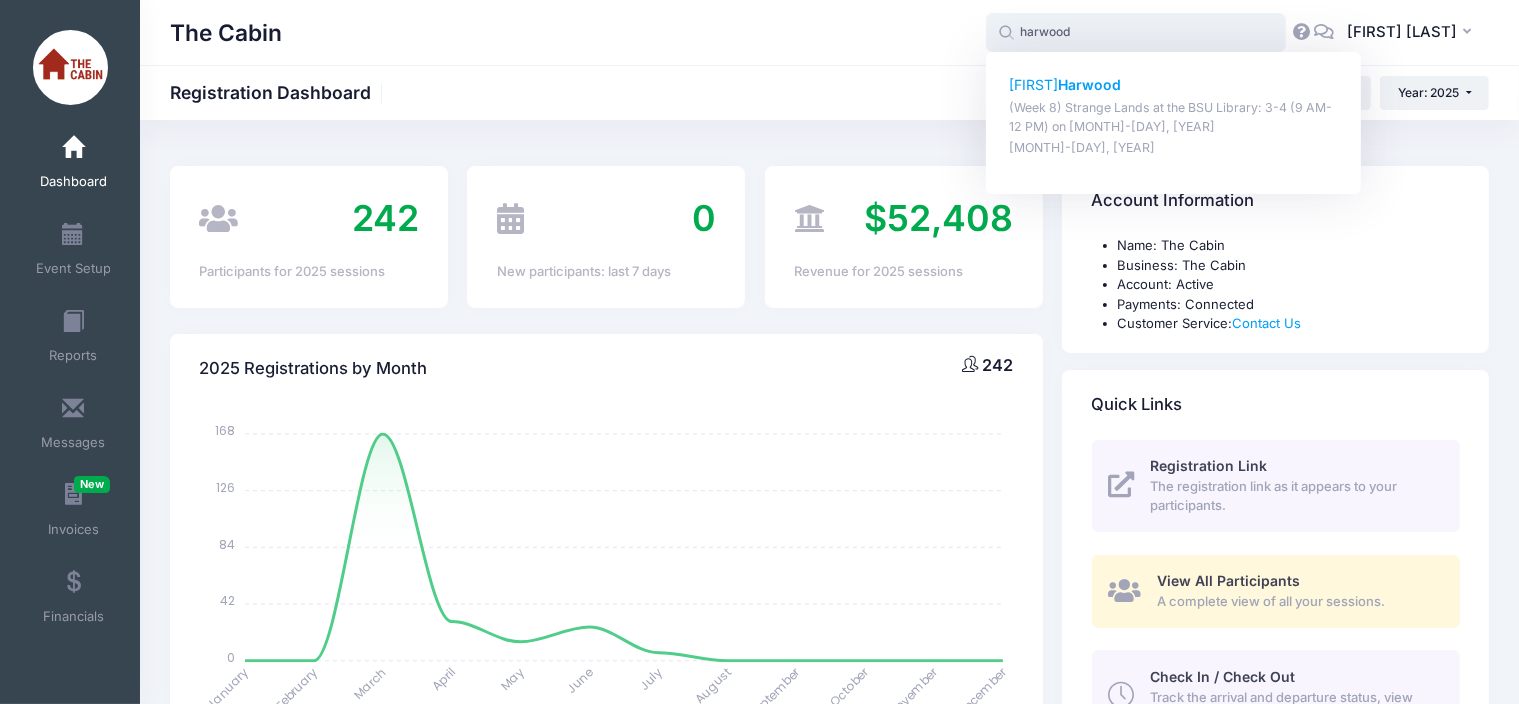 click on "Harwood" at bounding box center [1089, 84] 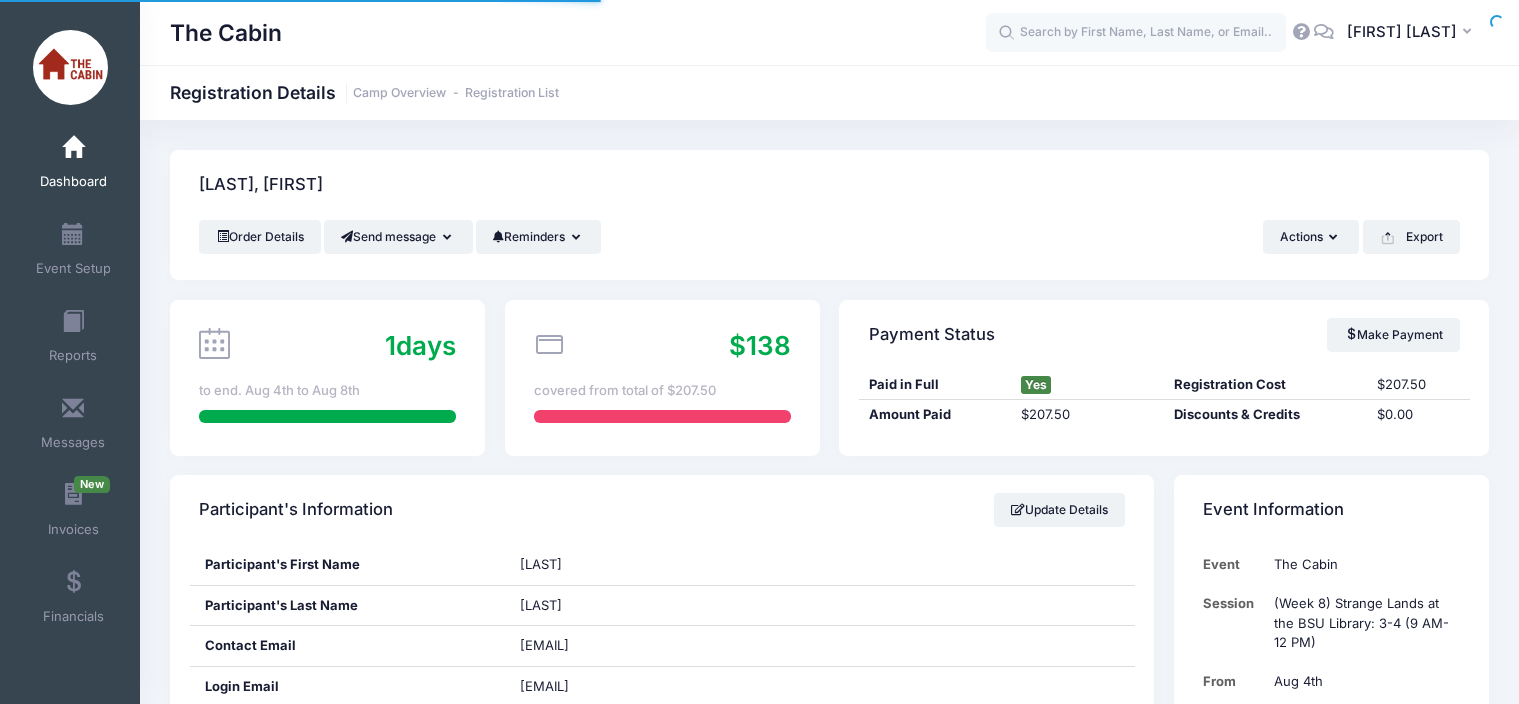 scroll, scrollTop: 0, scrollLeft: 0, axis: both 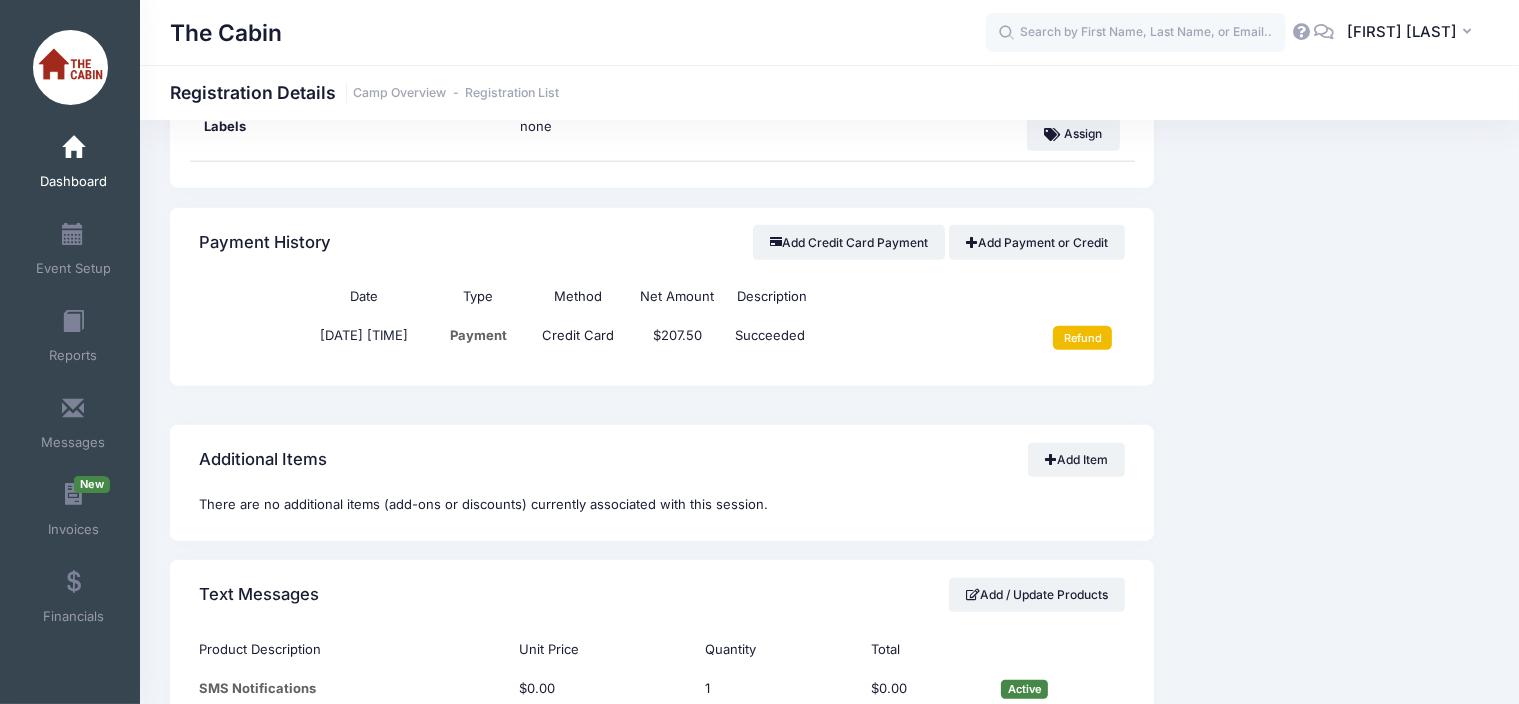 click on "Refund" at bounding box center (1082, 338) 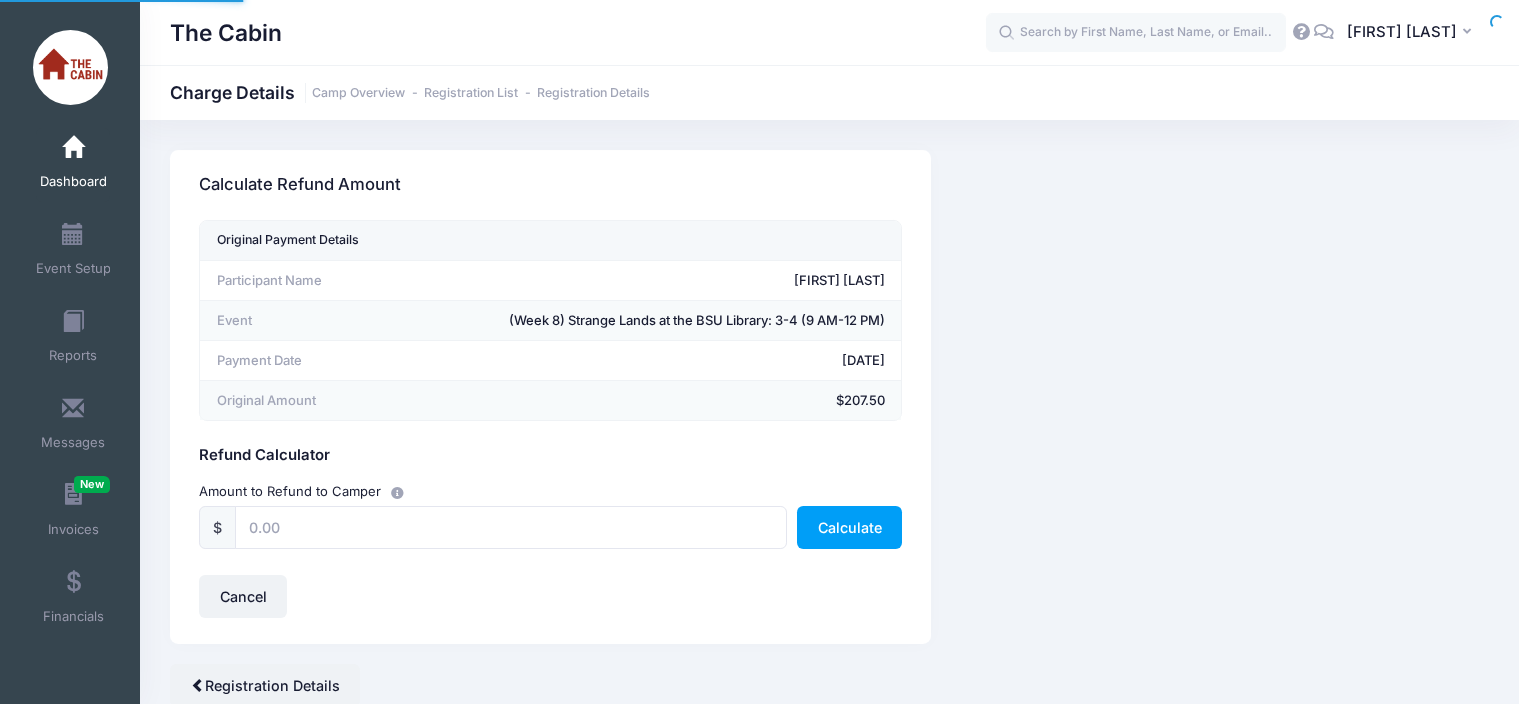 scroll, scrollTop: 0, scrollLeft: 0, axis: both 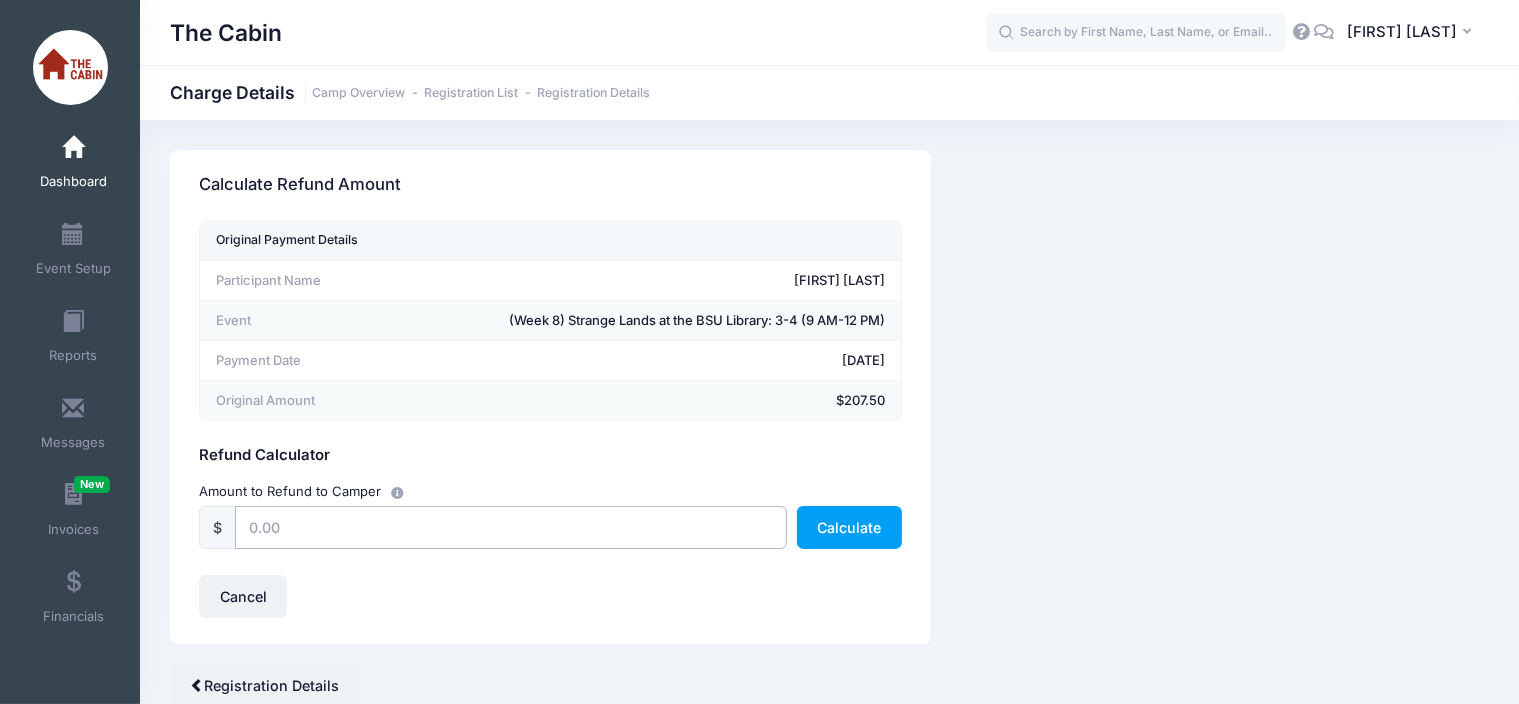 click at bounding box center (511, 527) 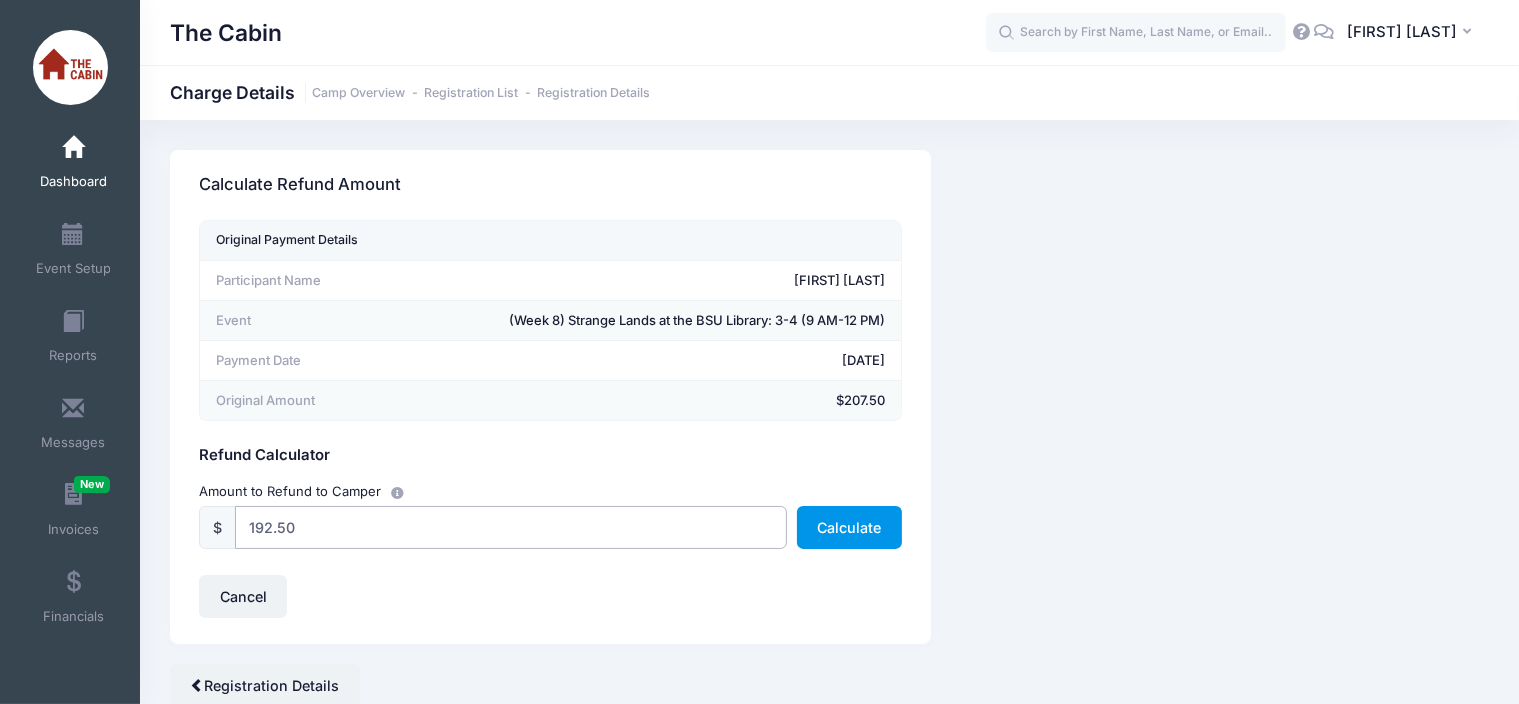 type on "192.50" 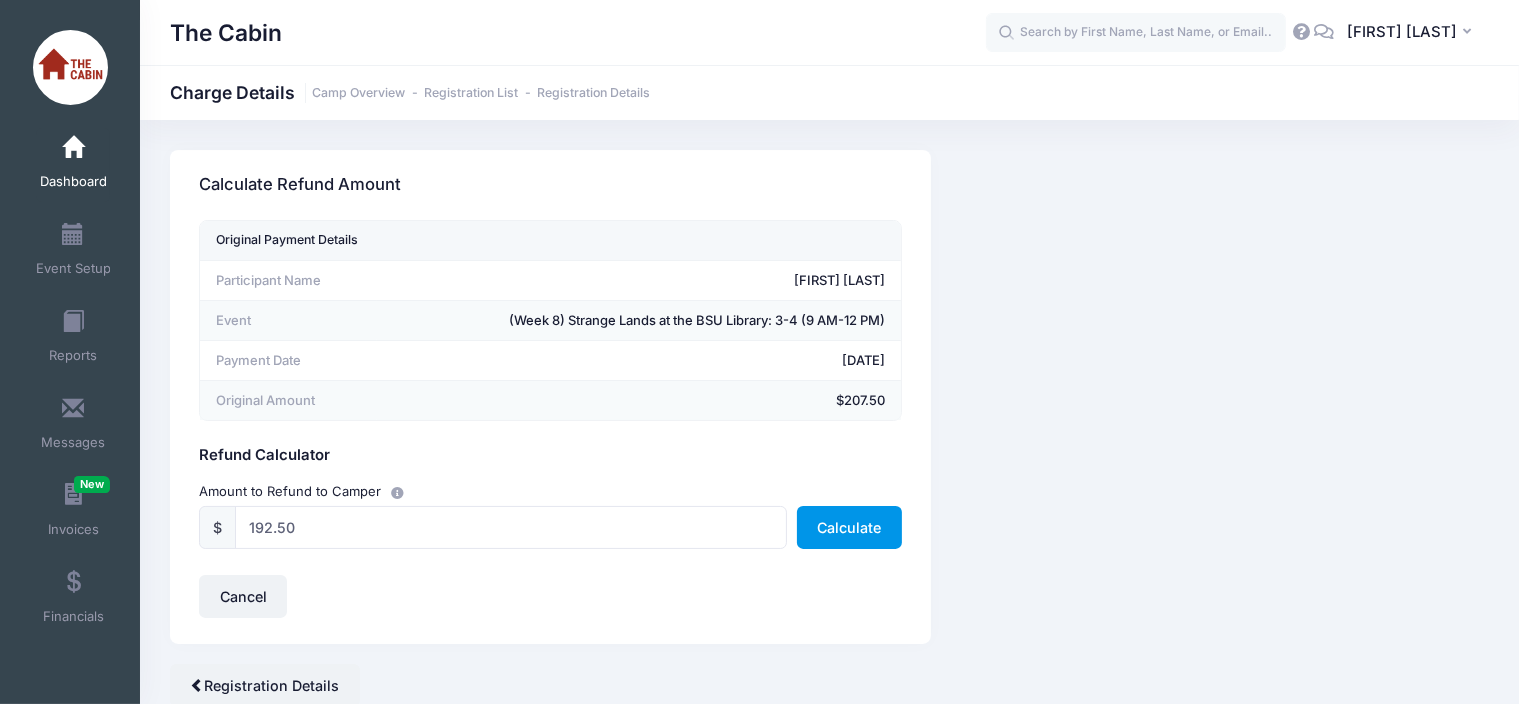 click on "Calculate" at bounding box center [849, 527] 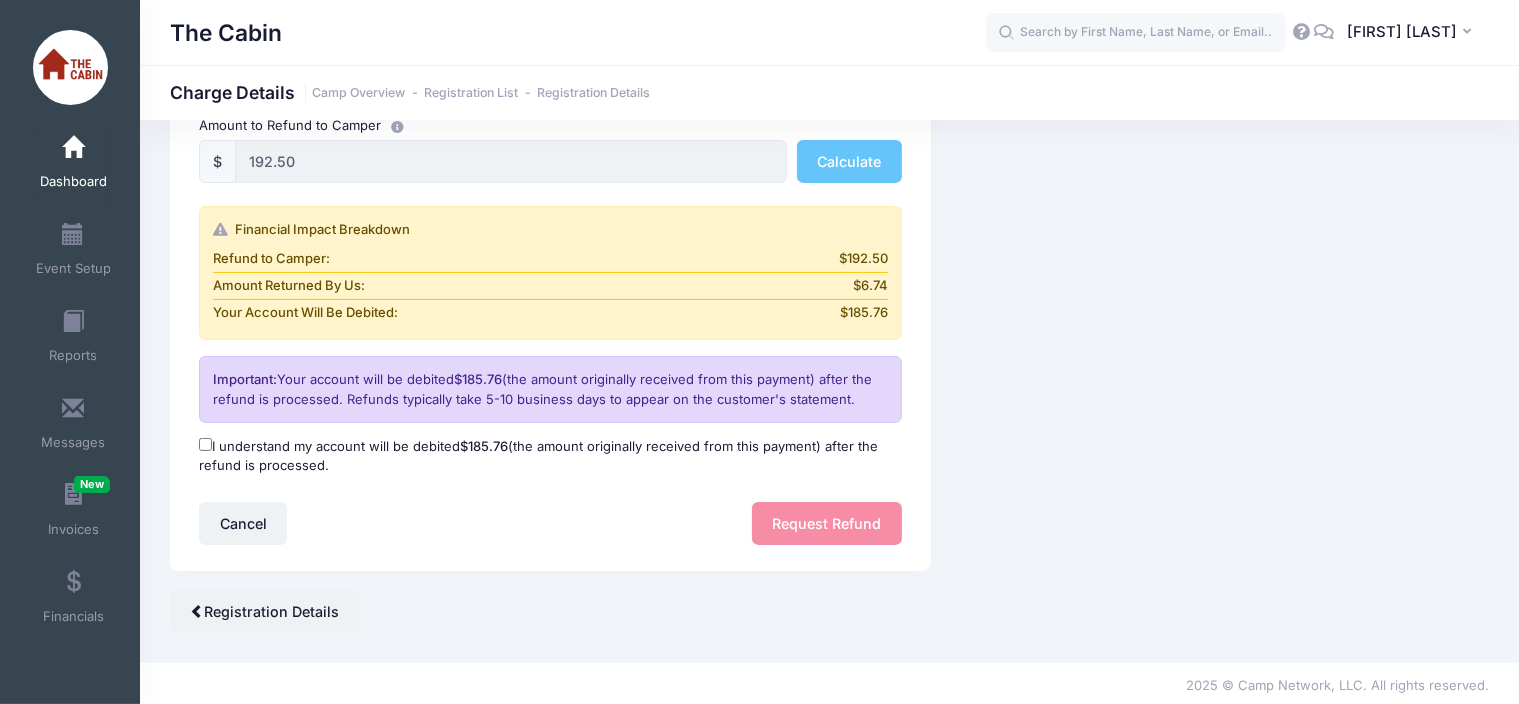 scroll, scrollTop: 368, scrollLeft: 0, axis: vertical 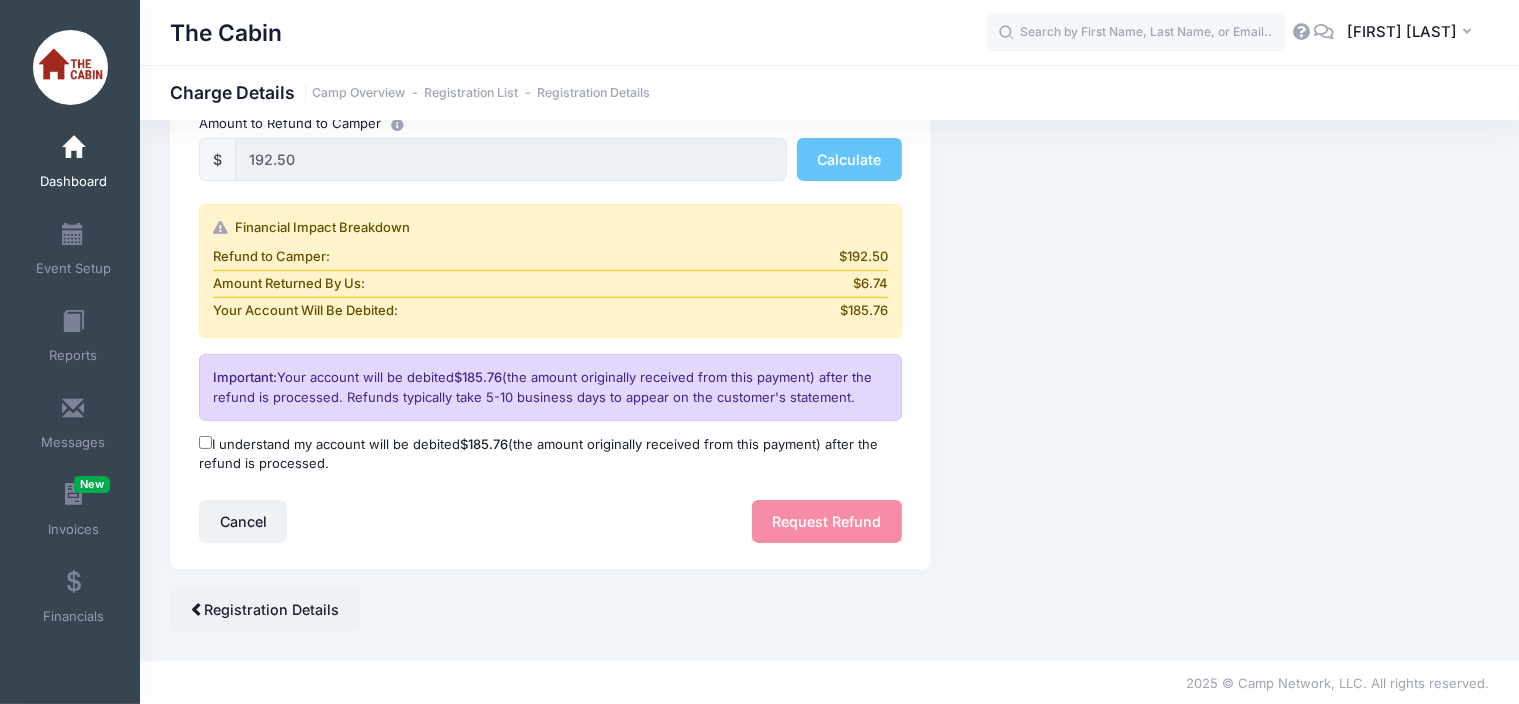 click on "I understand my account will be debited  $185.76  (the amount originally received from this payment) after the refund is processed." at bounding box center (205, 442) 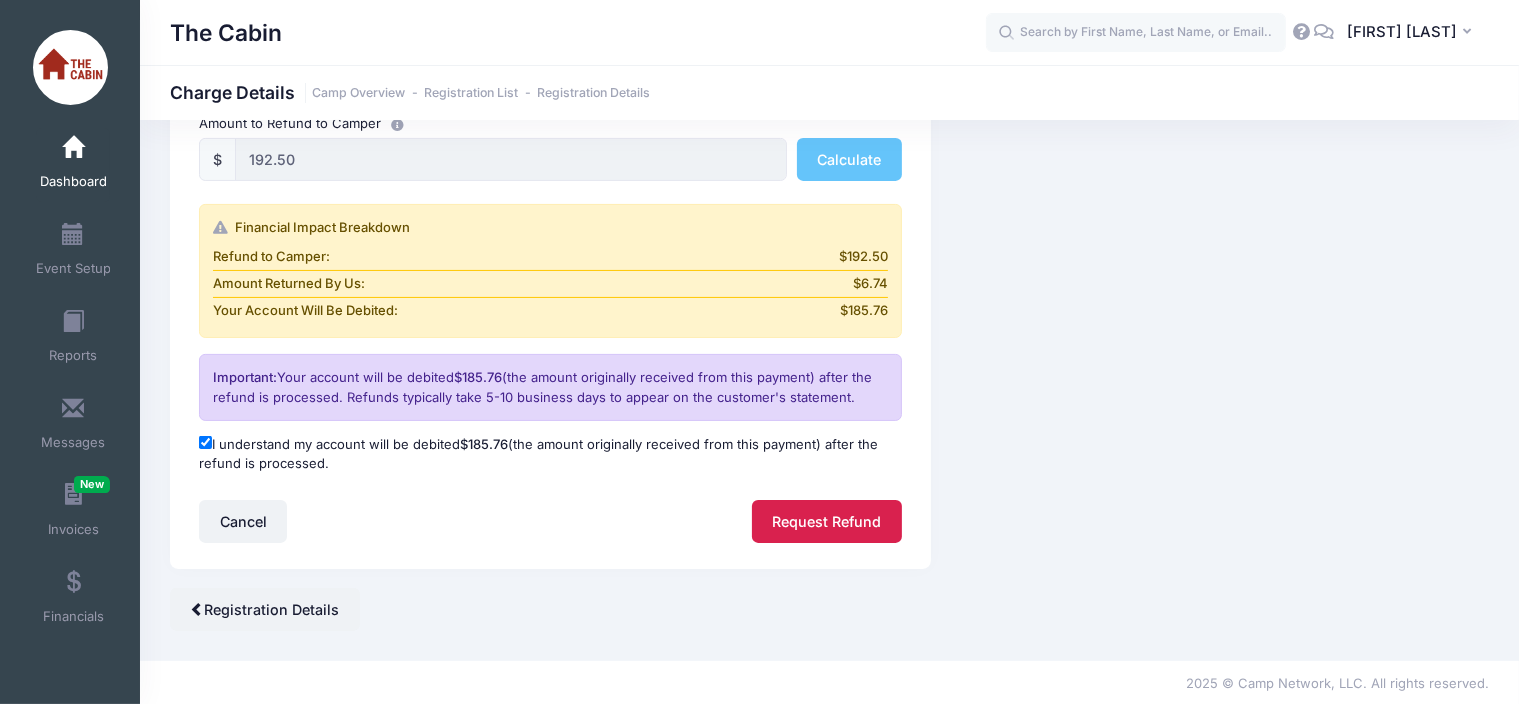 click on "Request Refund" at bounding box center [827, 521] 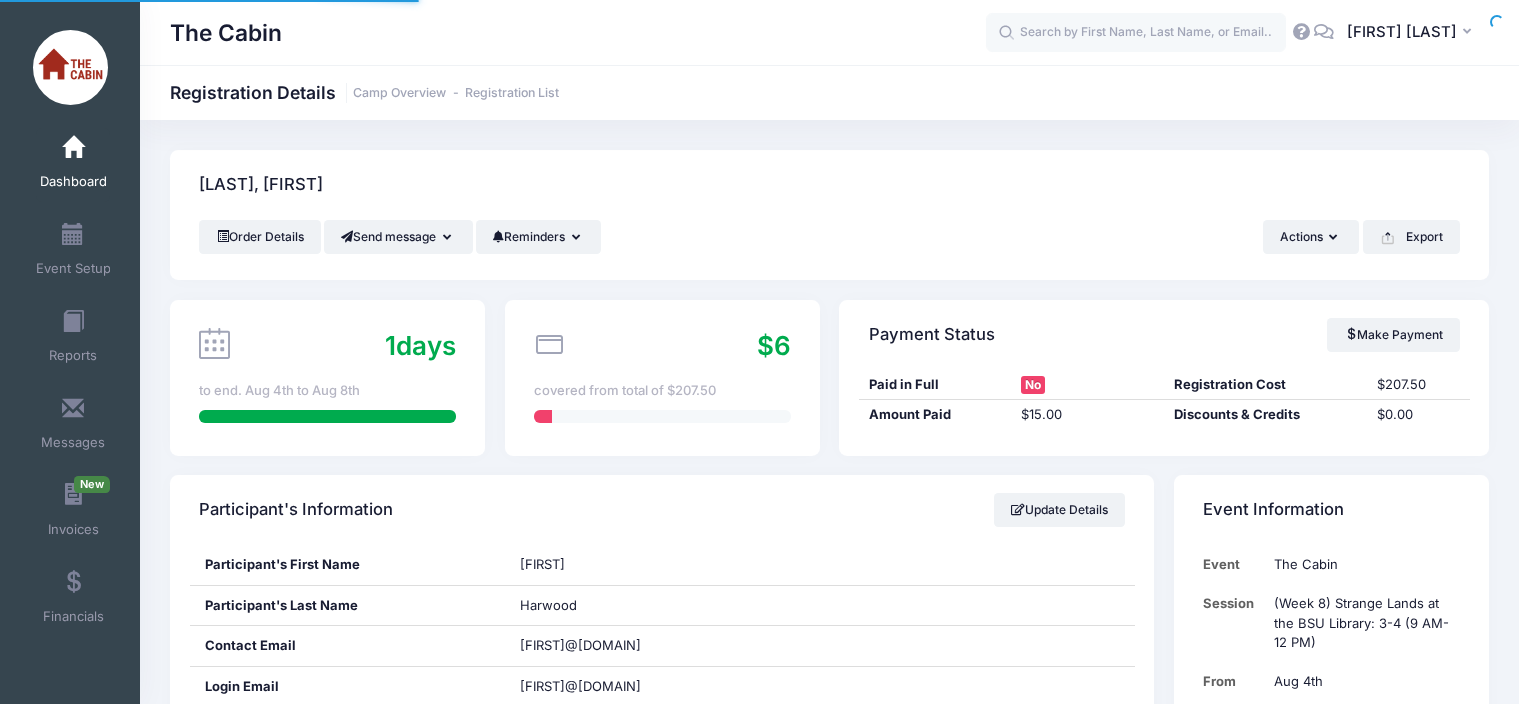 scroll, scrollTop: 0, scrollLeft: 0, axis: both 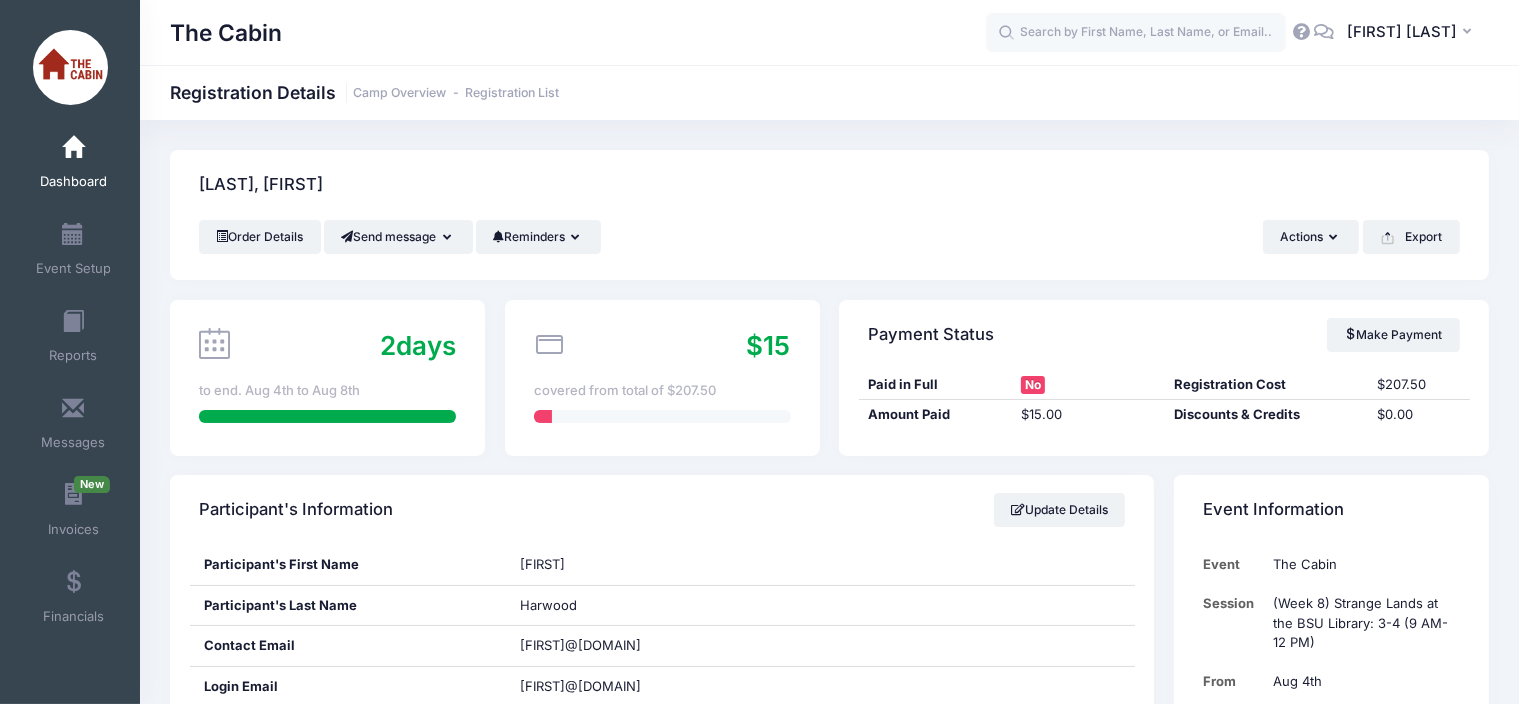 click at bounding box center [73, 148] 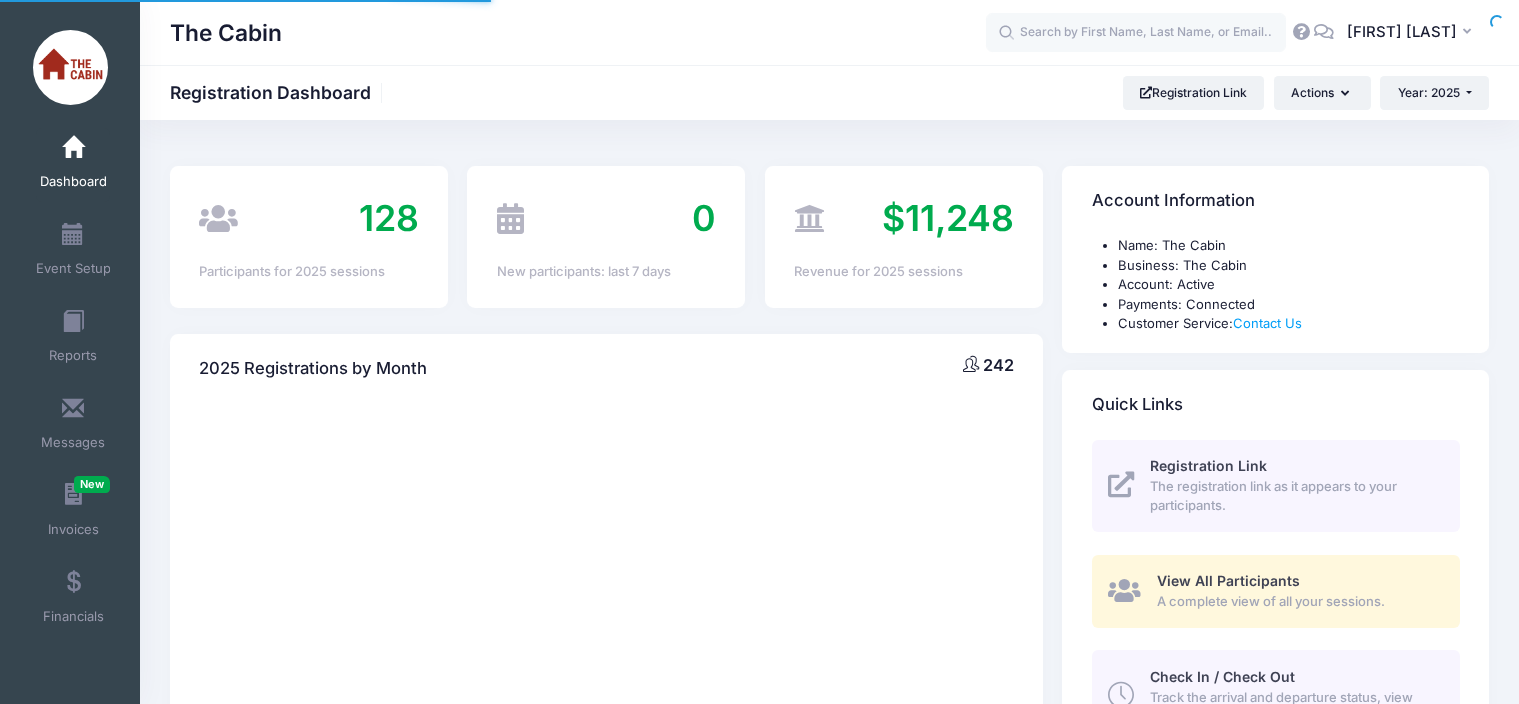 scroll, scrollTop: 0, scrollLeft: 0, axis: both 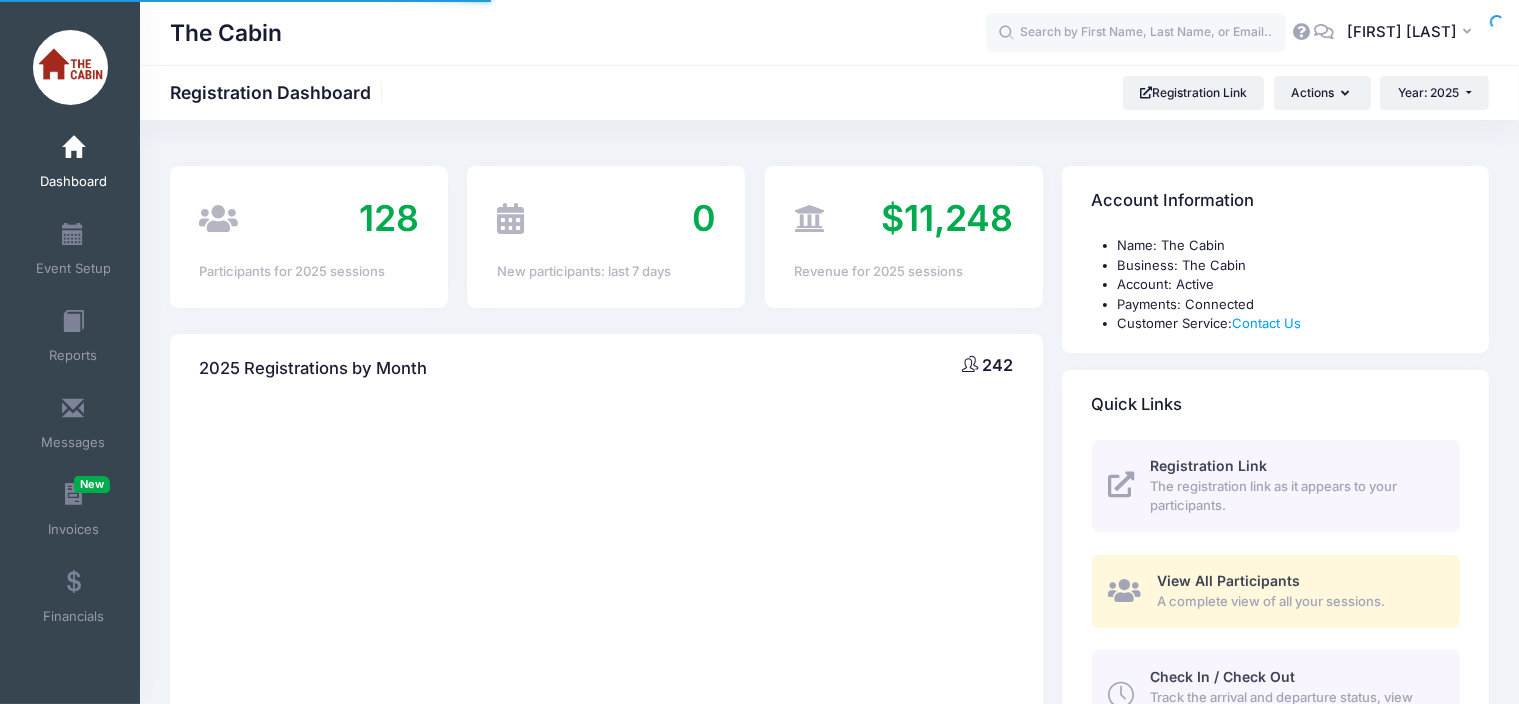 select 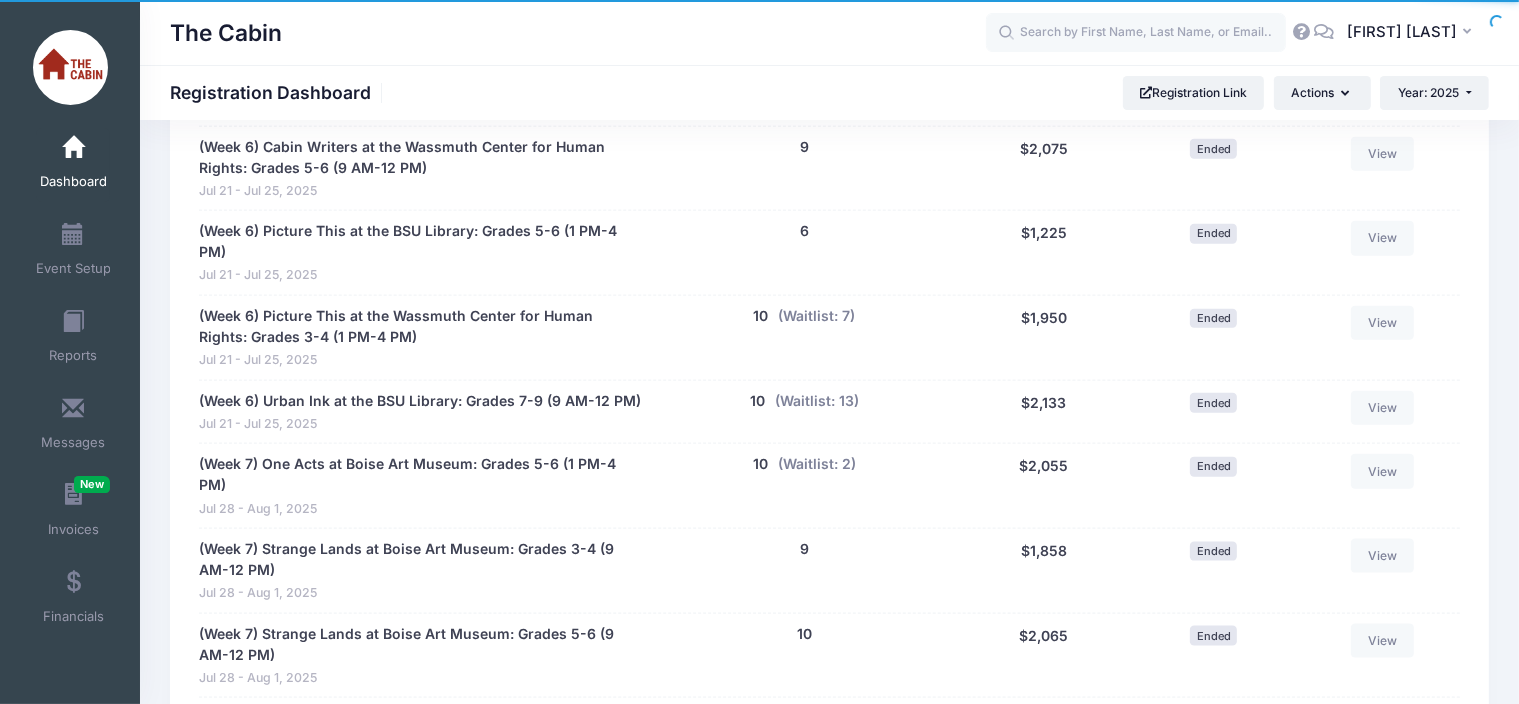 scroll, scrollTop: 2600, scrollLeft: 0, axis: vertical 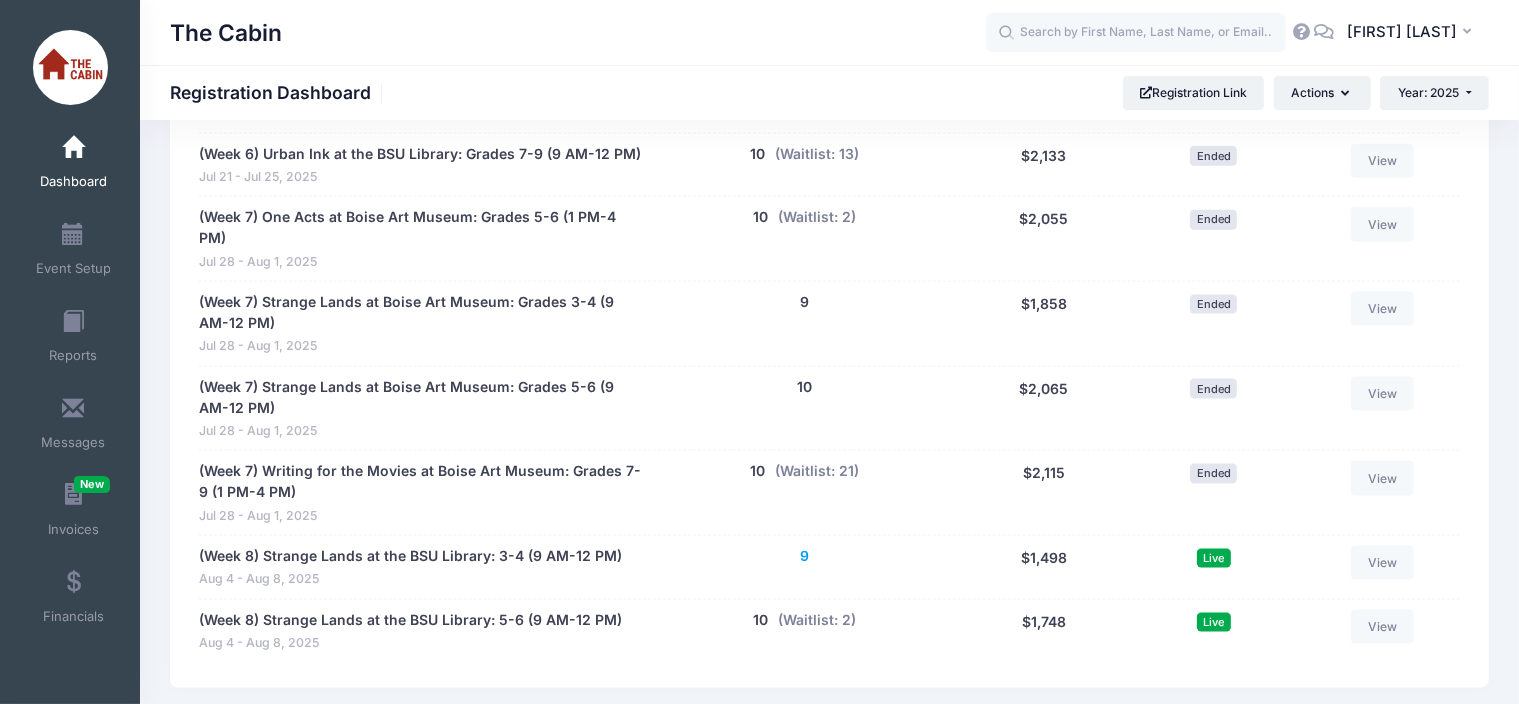 click on "9" at bounding box center (804, 556) 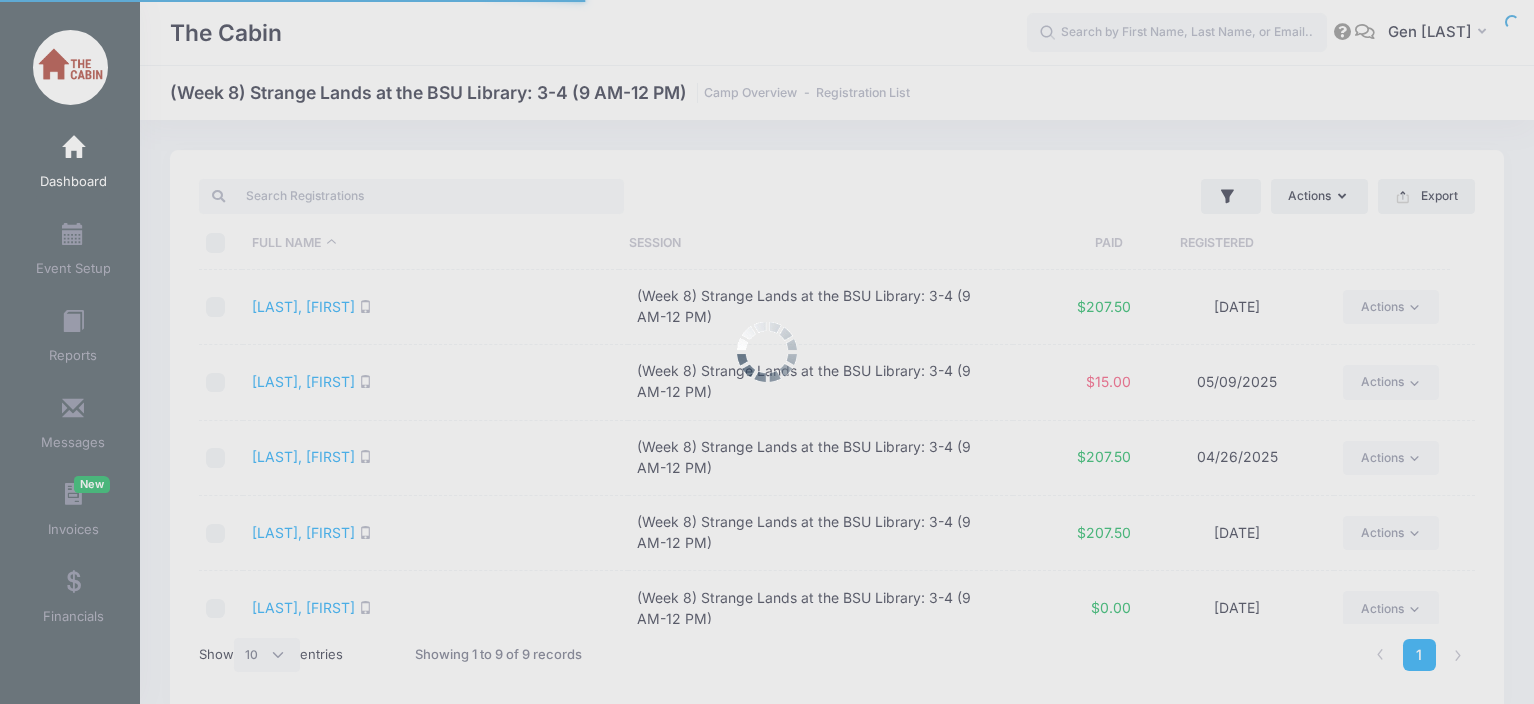 select on "10" 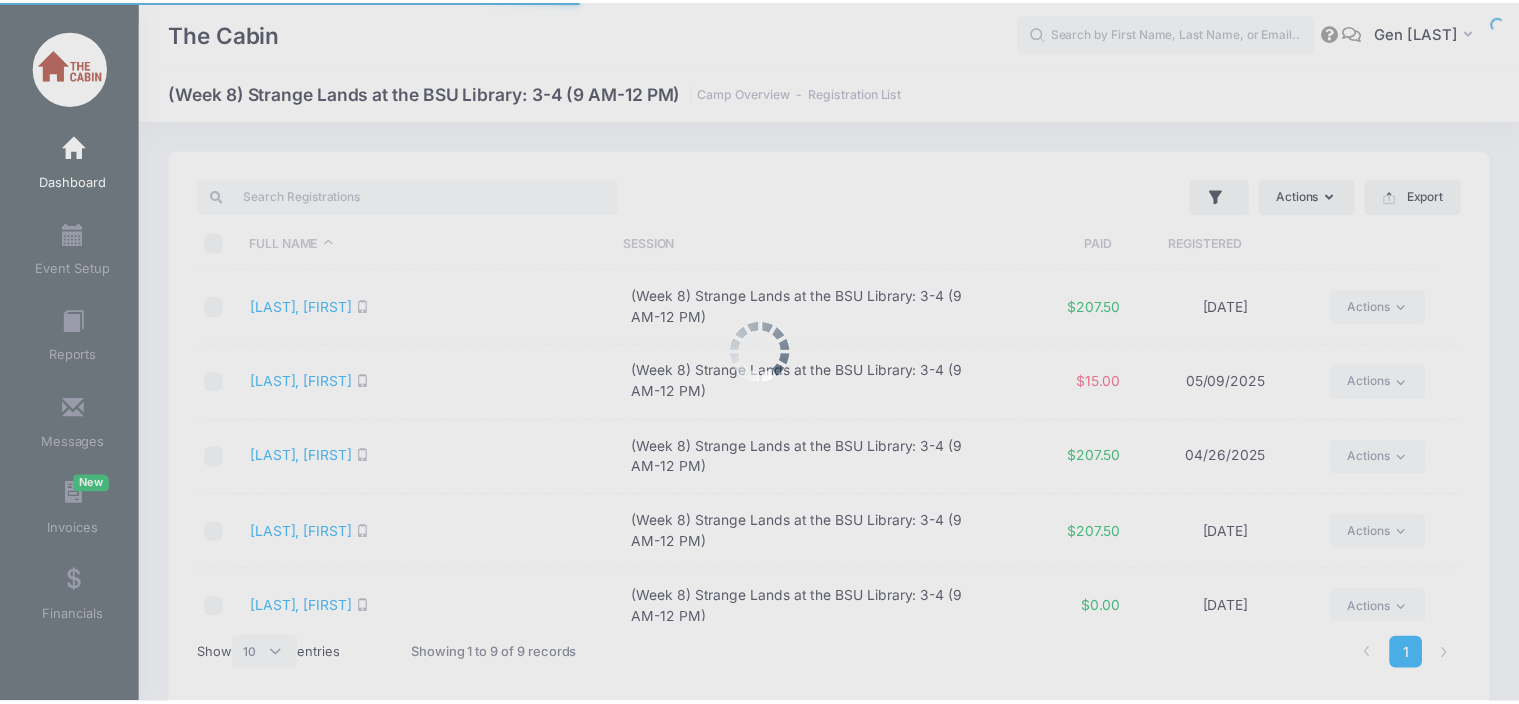 scroll, scrollTop: 0, scrollLeft: 0, axis: both 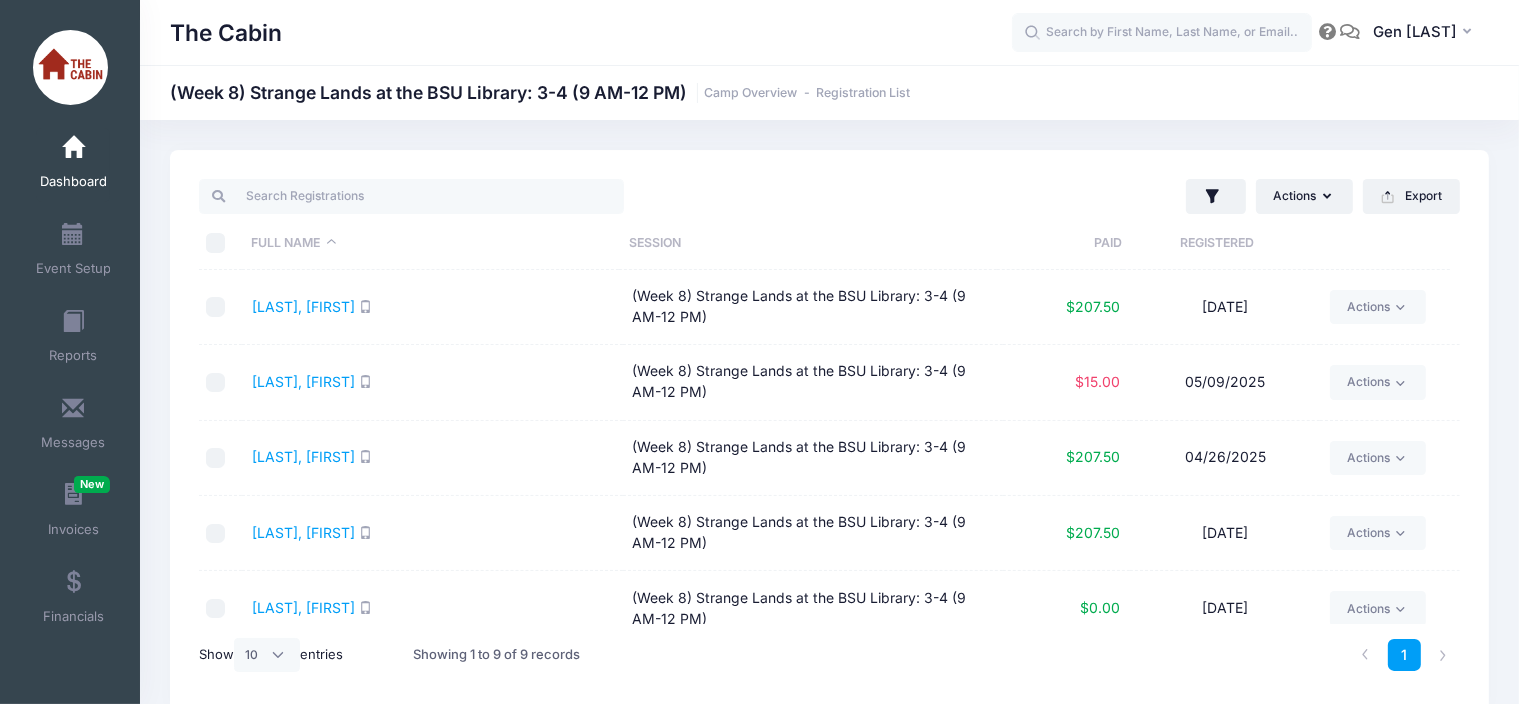 click at bounding box center (216, 383) 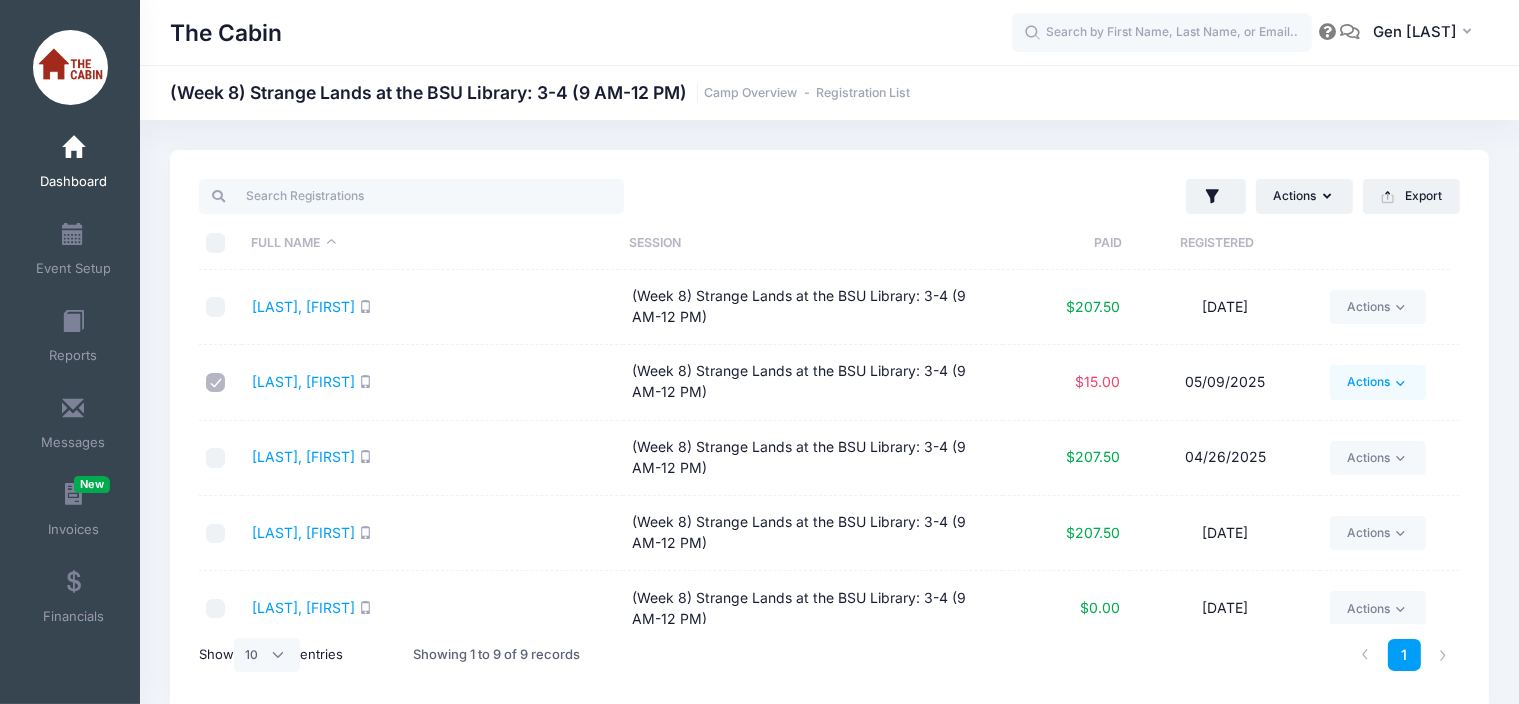 click on "Actions" at bounding box center [1377, 382] 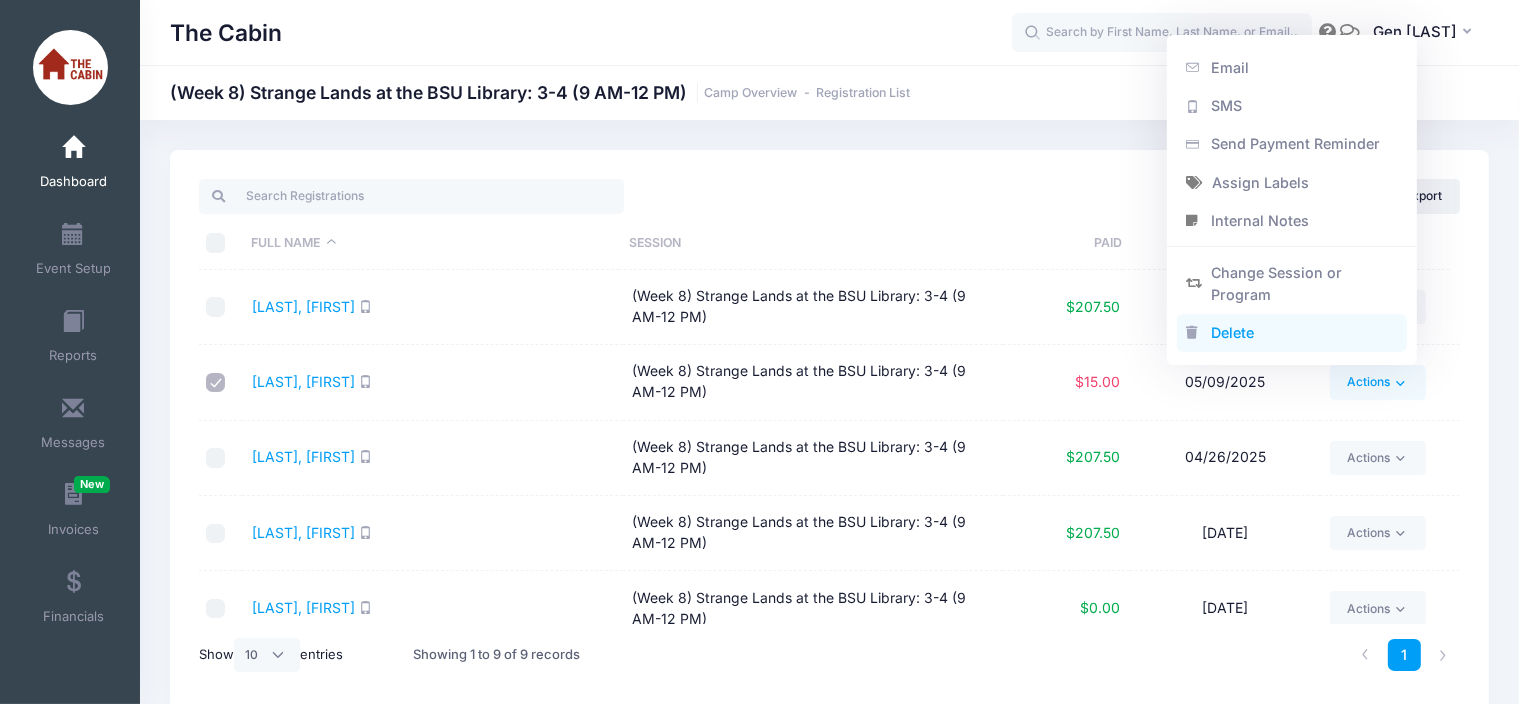 click on "Delete" at bounding box center [1292, 333] 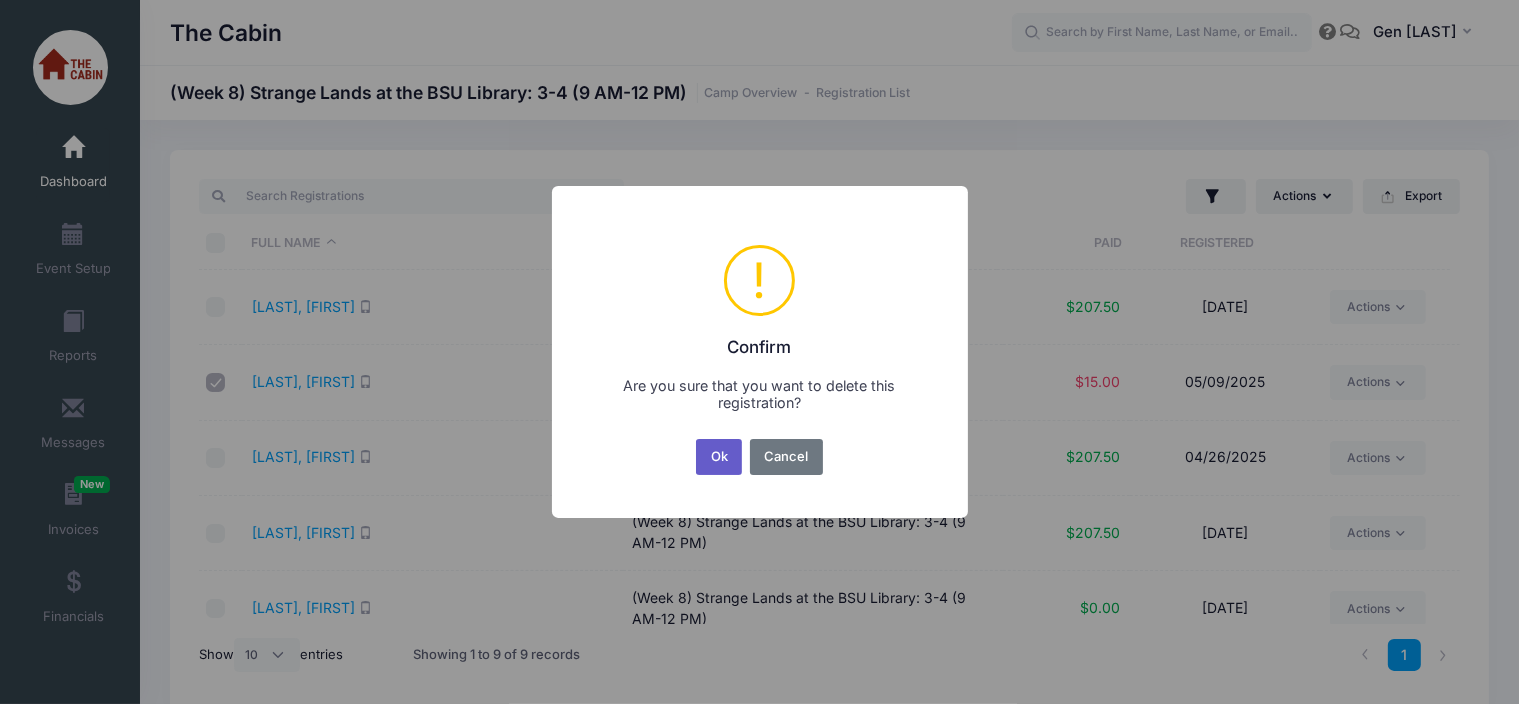 click on "Ok" at bounding box center [719, 457] 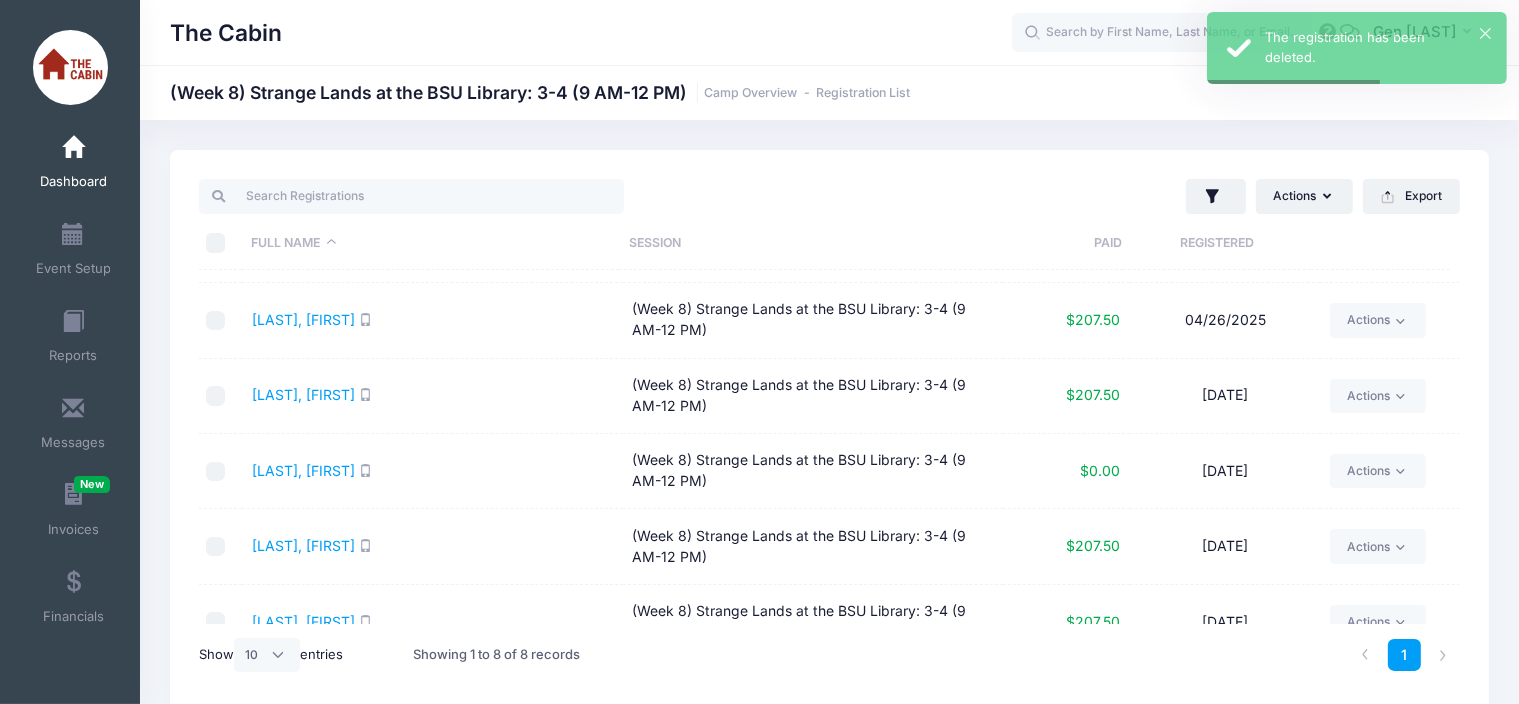 scroll, scrollTop: 0, scrollLeft: 0, axis: both 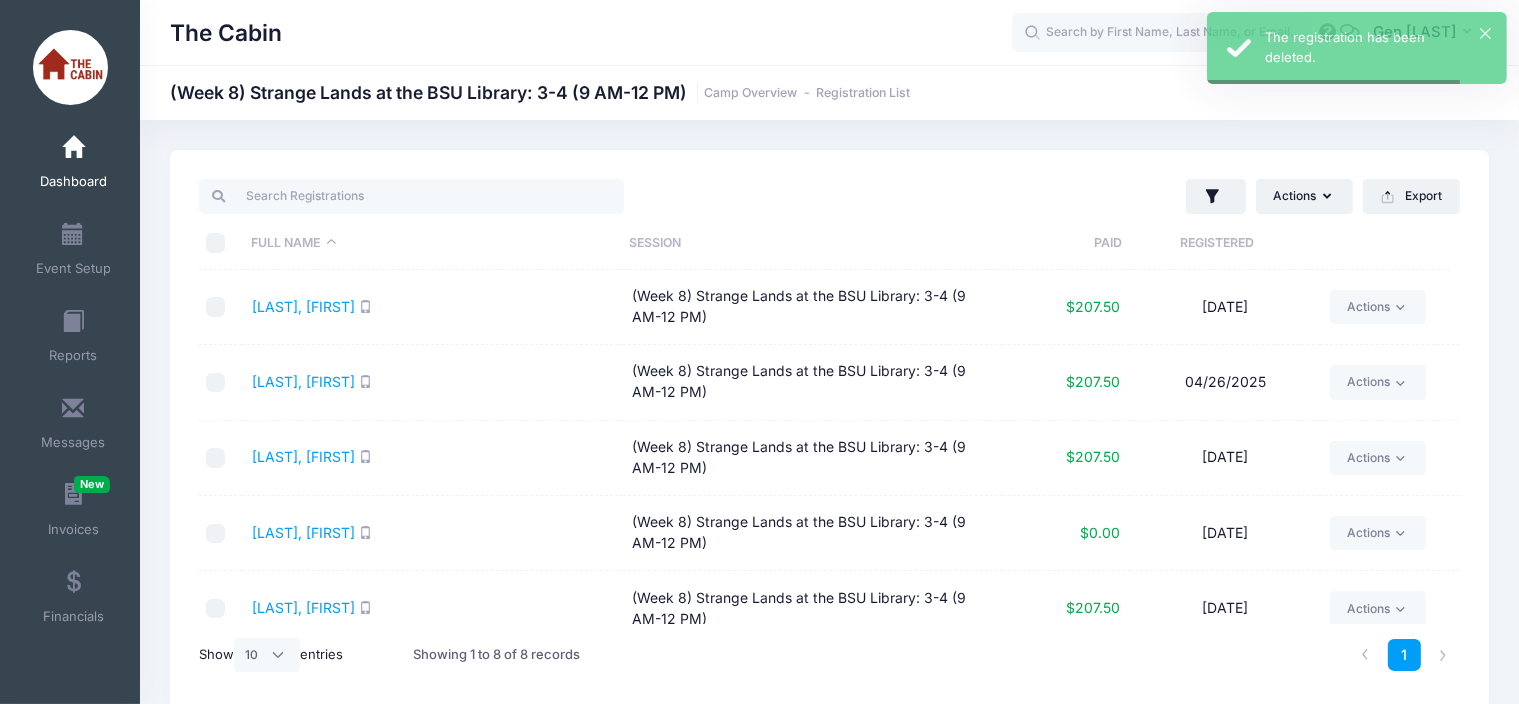 click on "The Cabin
(Week 8) Strange Lands at the BSU Library: 3-4 (9 AM-12 PM)
Camp Overview
Registration List" at bounding box center [829, 93] 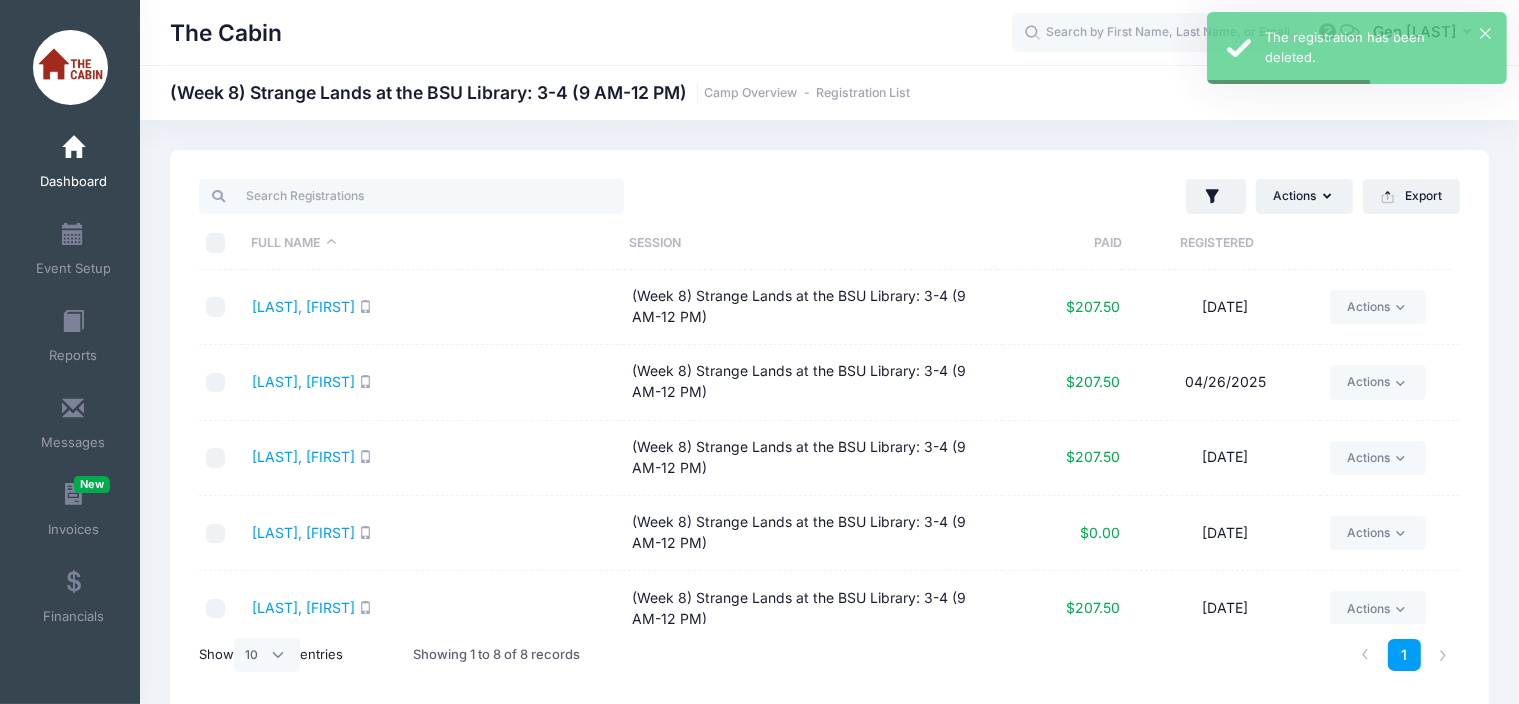 click on "The Cabin" at bounding box center (591, 33) 